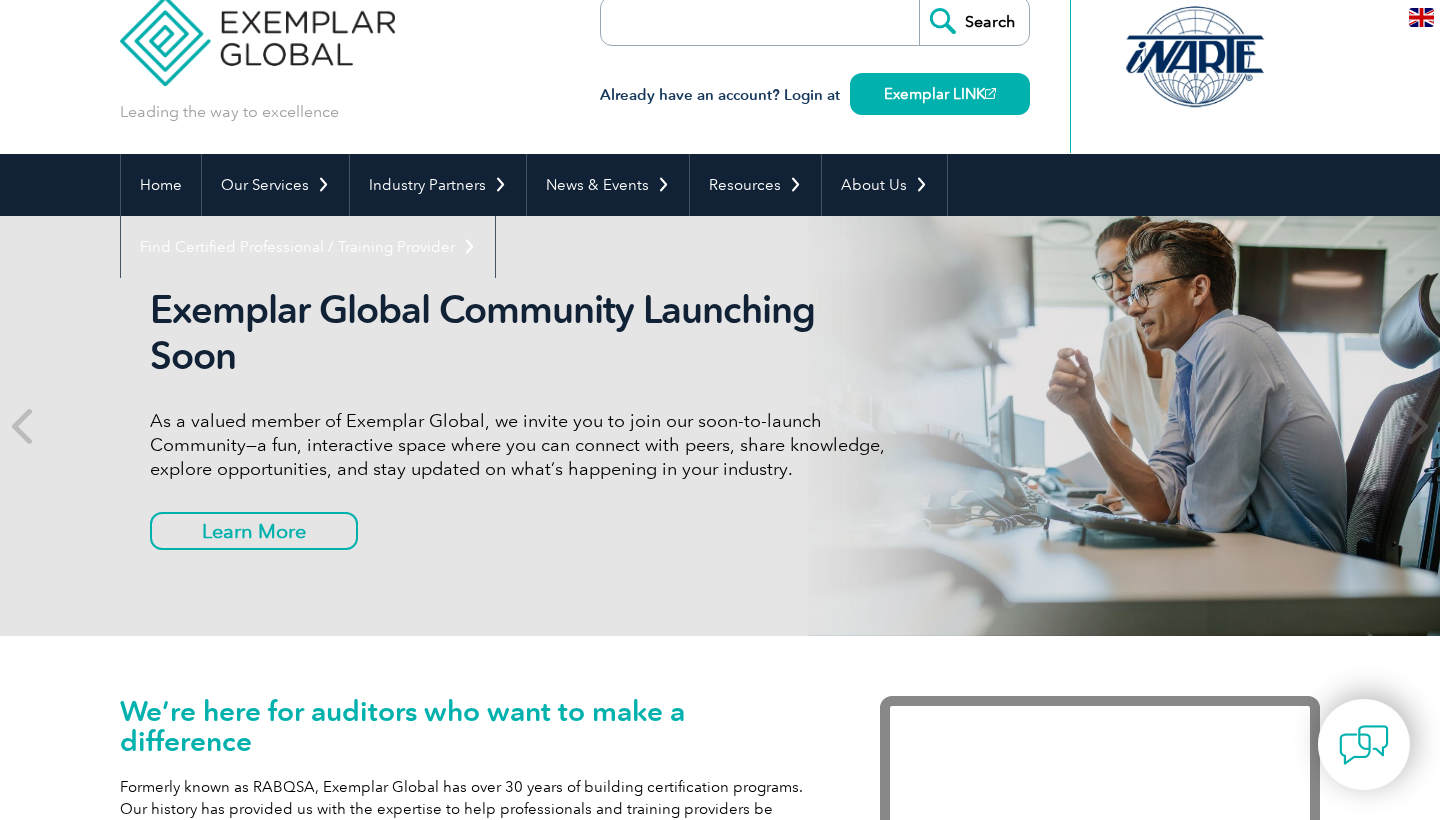scroll, scrollTop: 34, scrollLeft: 0, axis: vertical 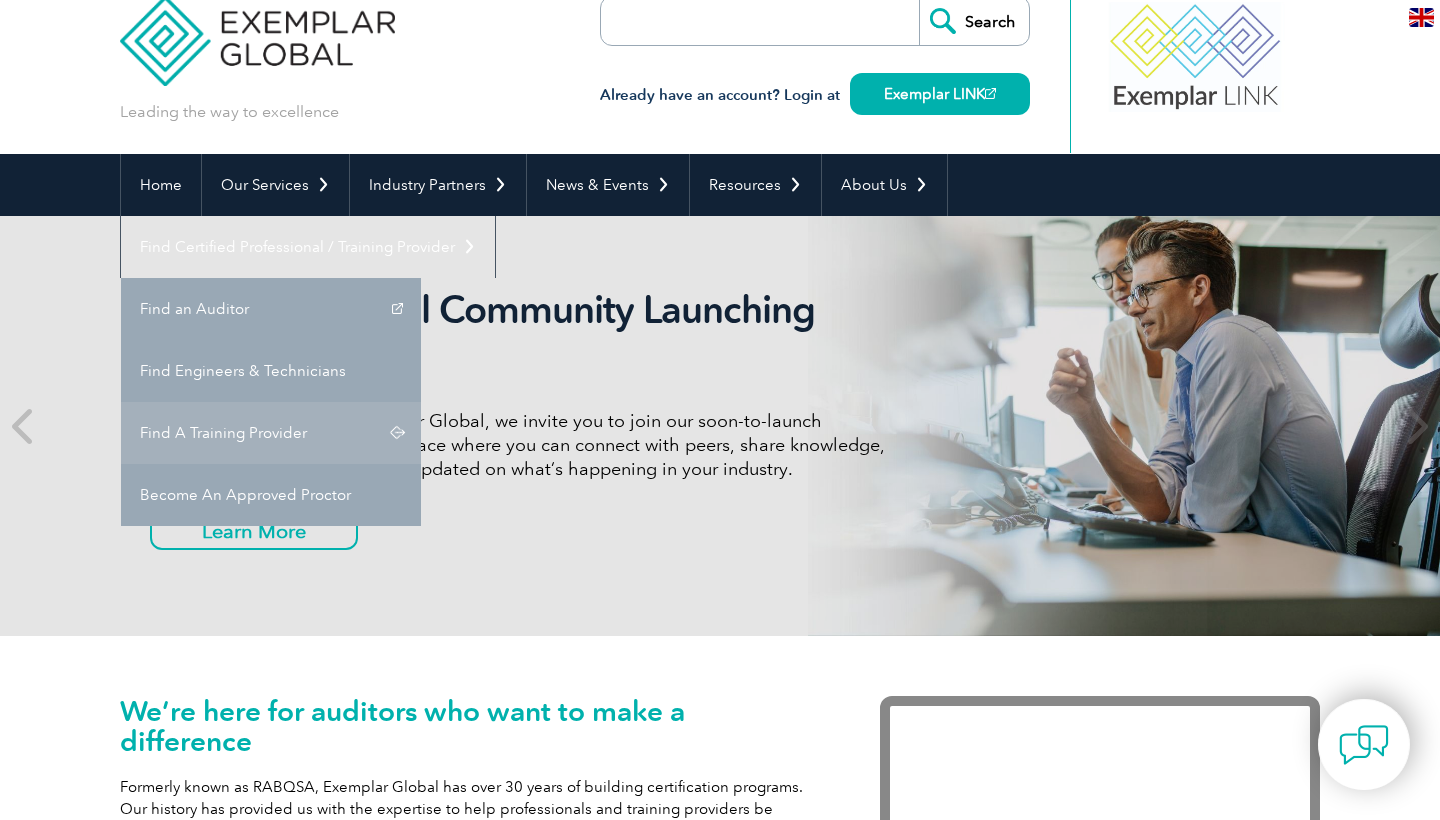 click on "Find A Training Provider" at bounding box center [271, 433] 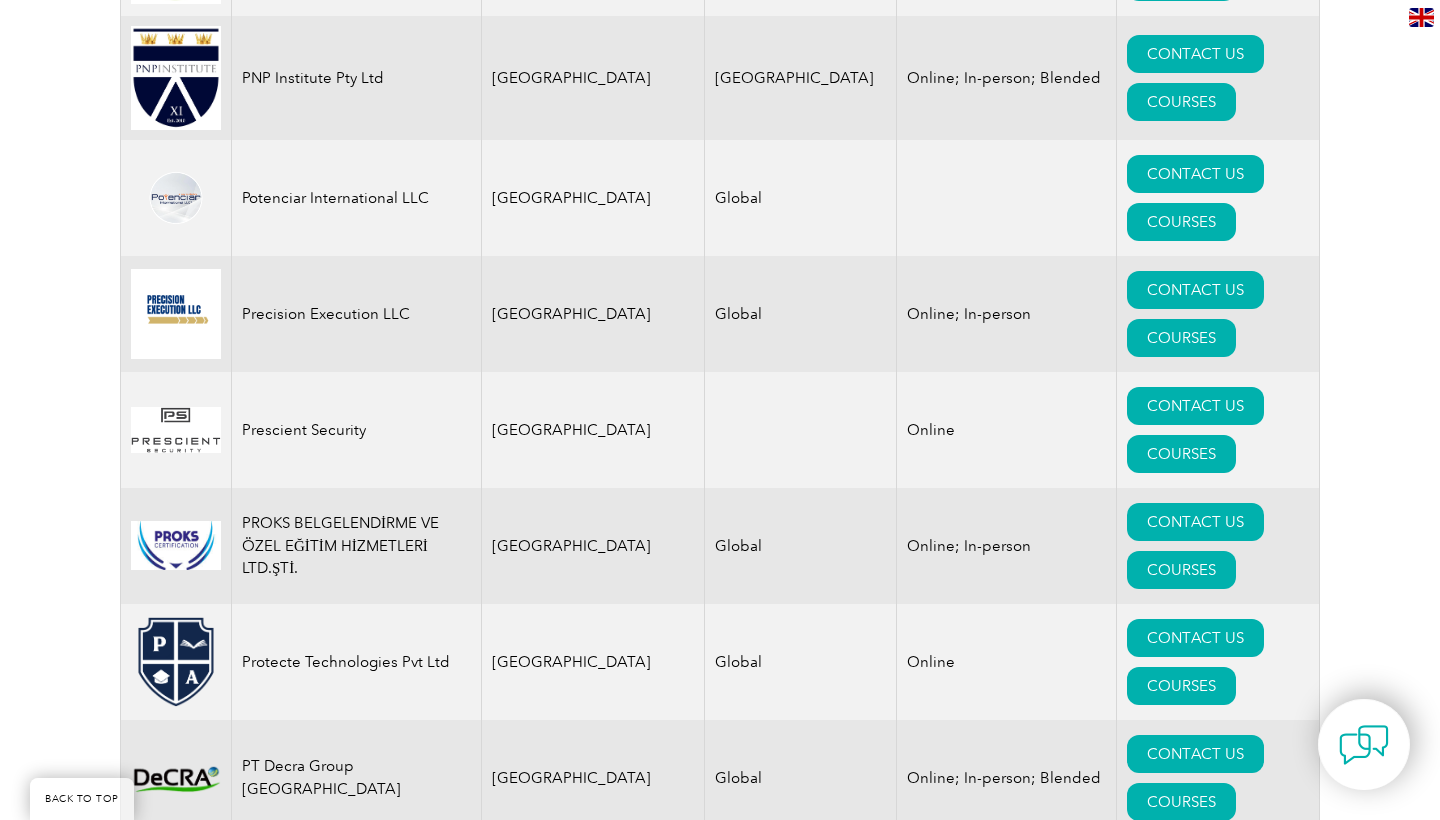 scroll, scrollTop: 23420, scrollLeft: 0, axis: vertical 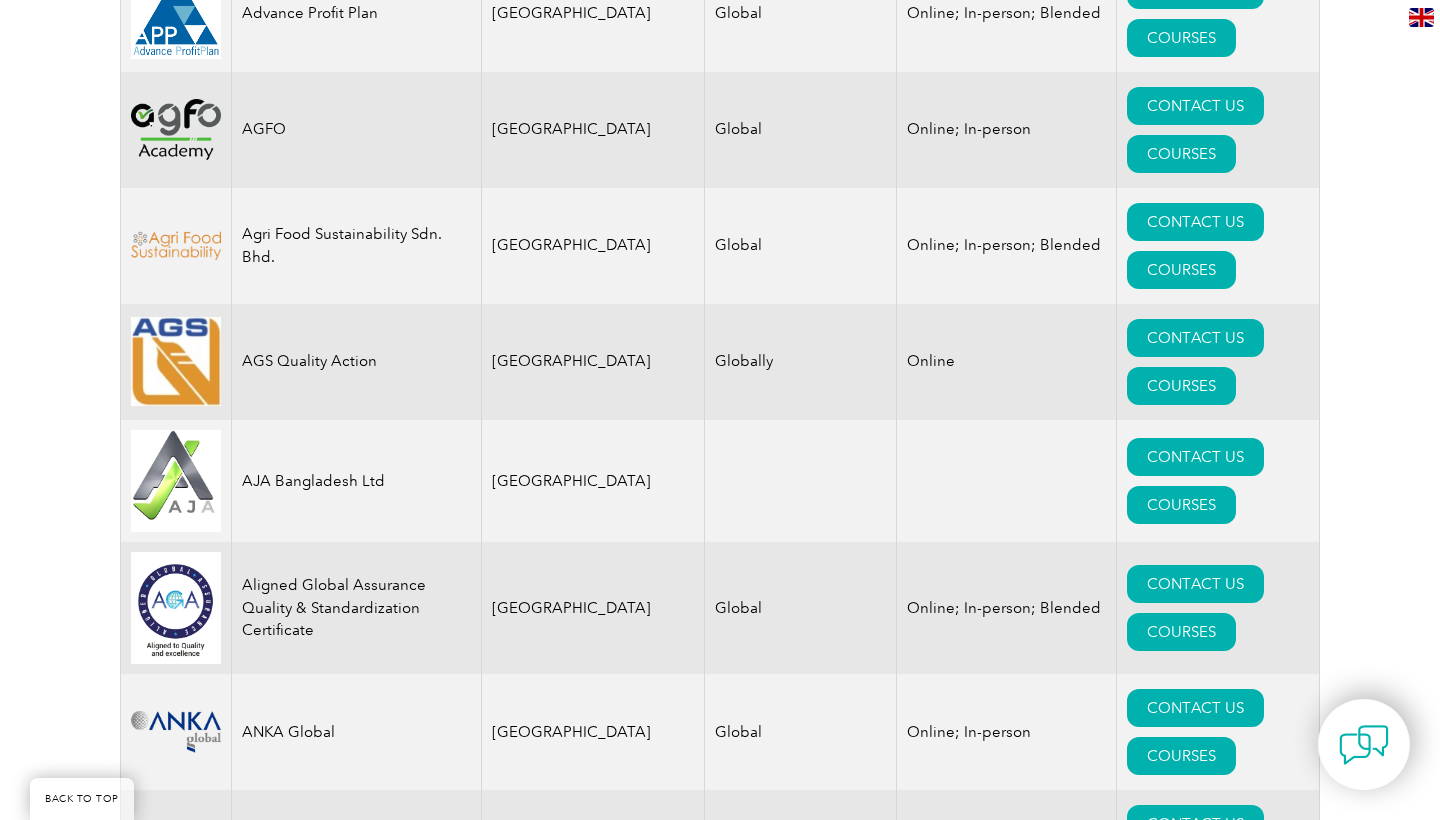 click on "[PERSON_NAME] Consulting" at bounding box center [357, 848] 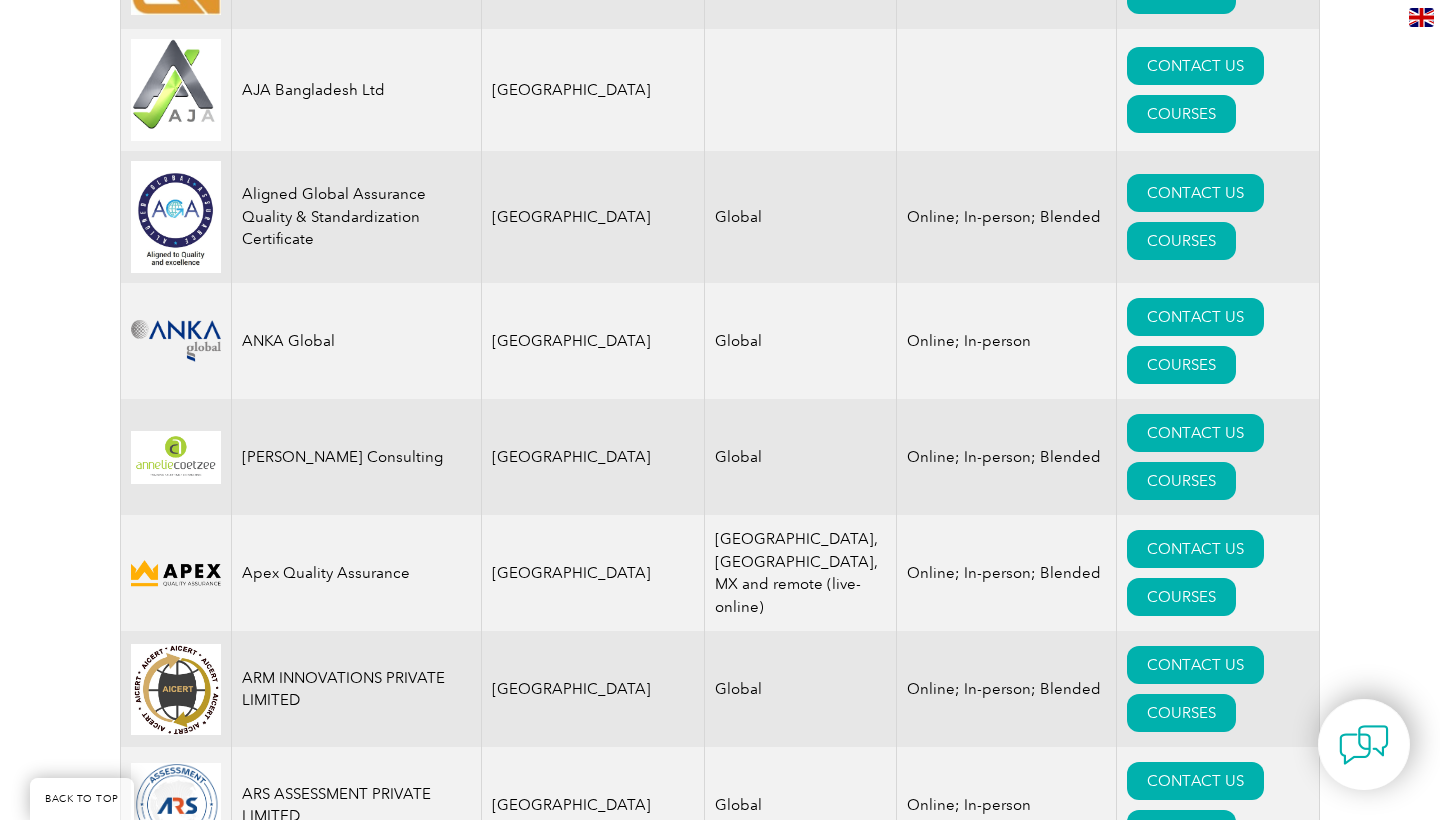 scroll, scrollTop: 2325, scrollLeft: 0, axis: vertical 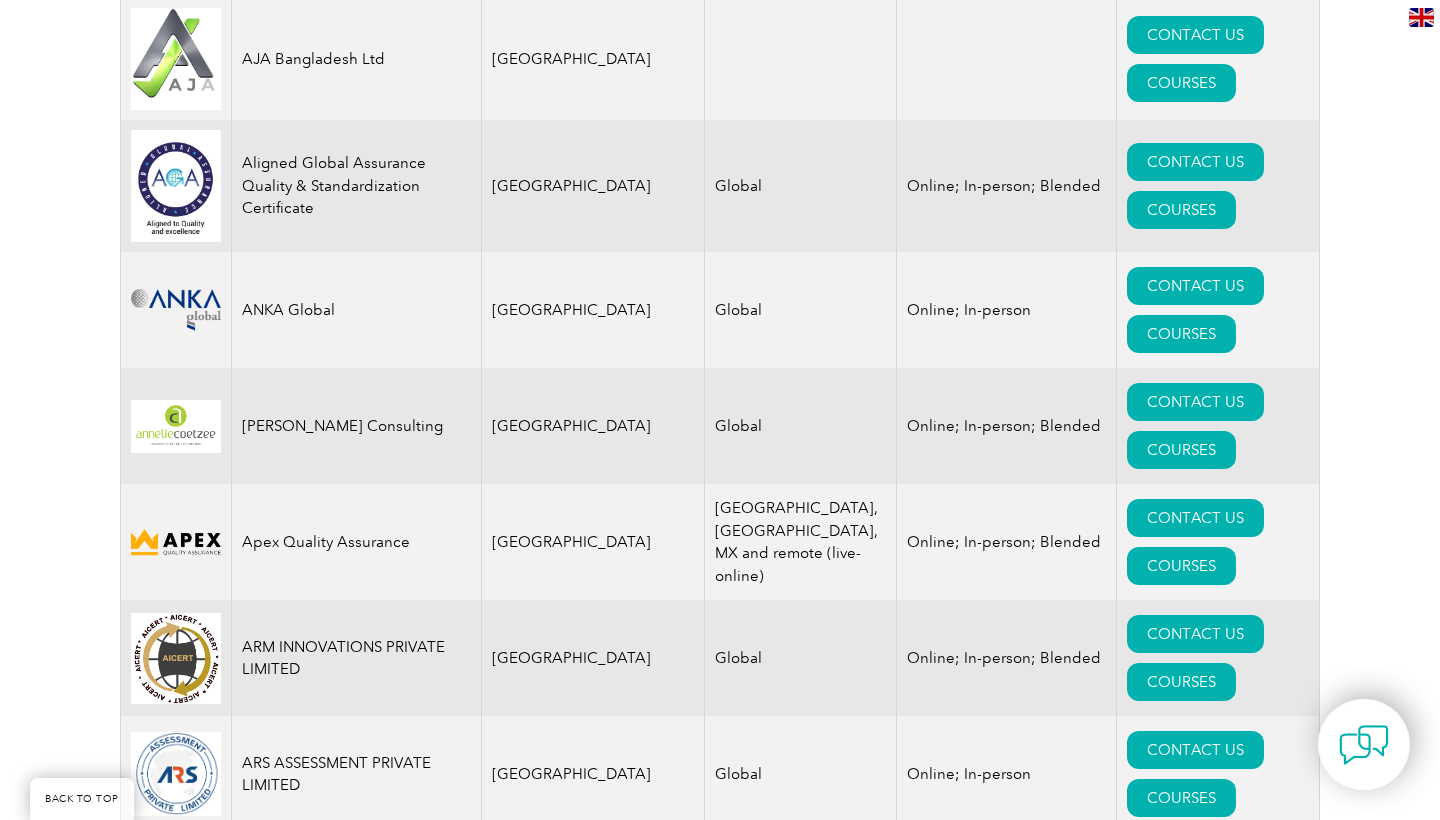 click on "Auditor Training Online" at bounding box center (357, 1006) 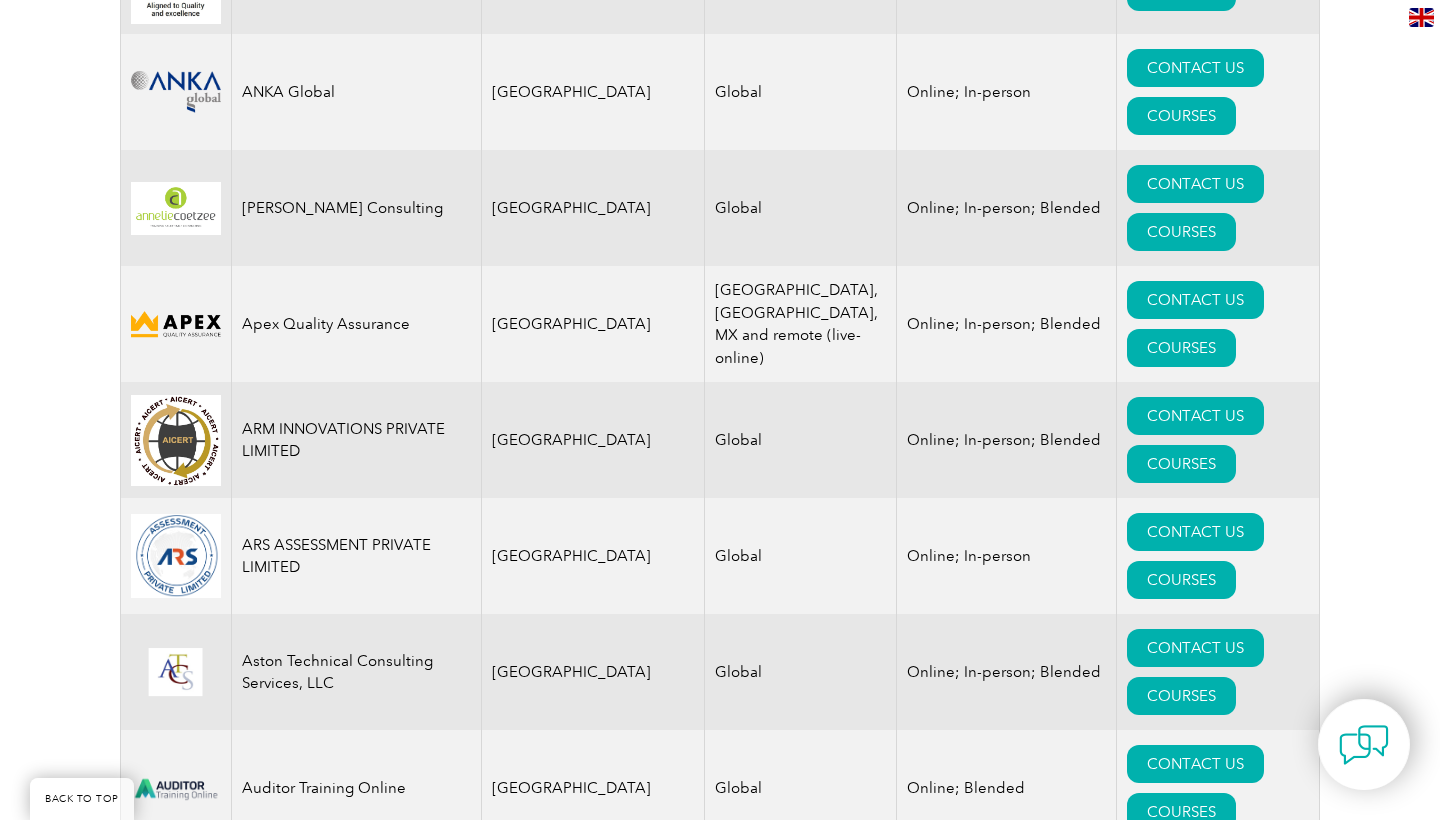 scroll, scrollTop: 2560, scrollLeft: 0, axis: vertical 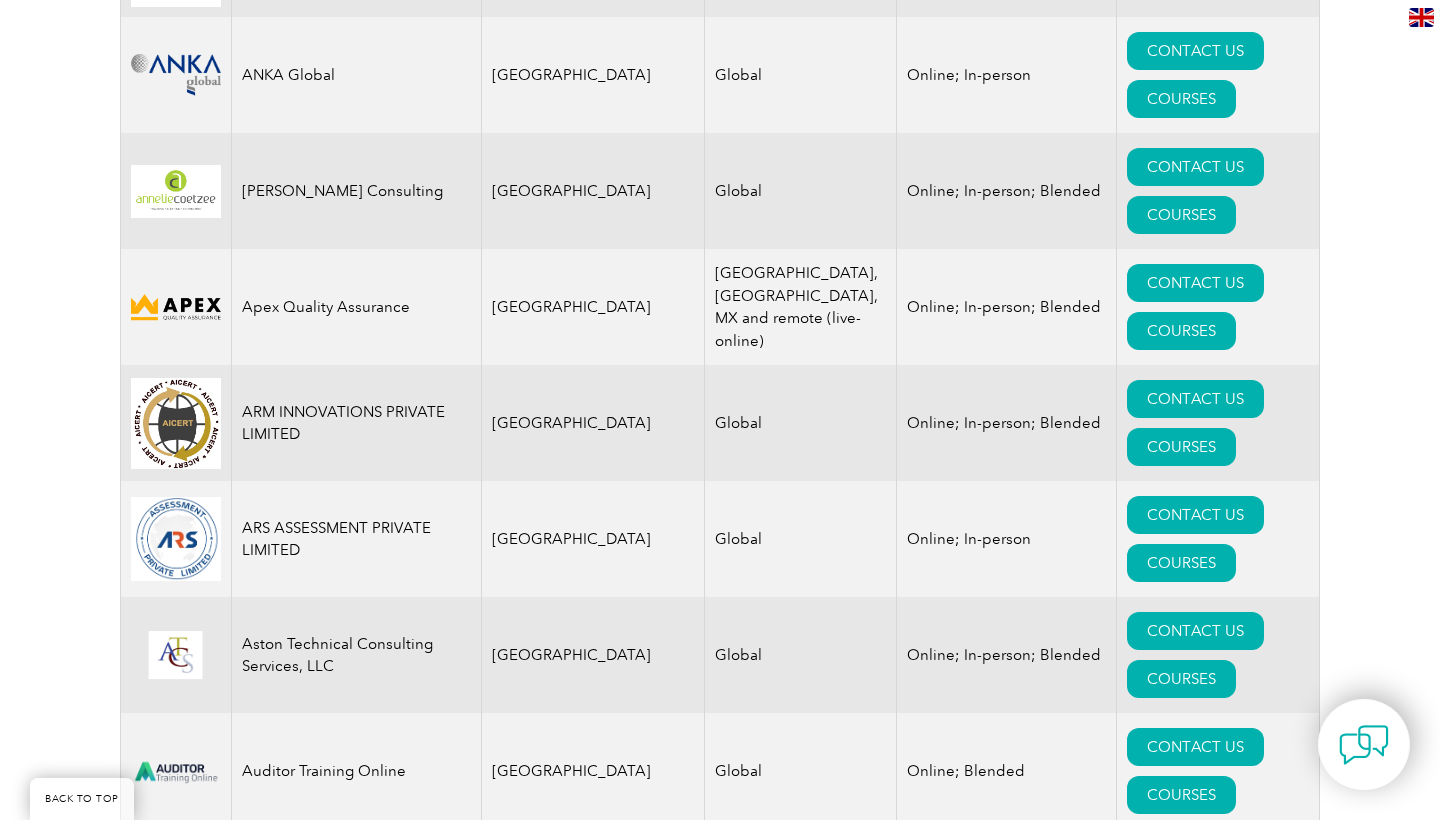 click on "Benchmark Six Sigma" at bounding box center (357, 1368) 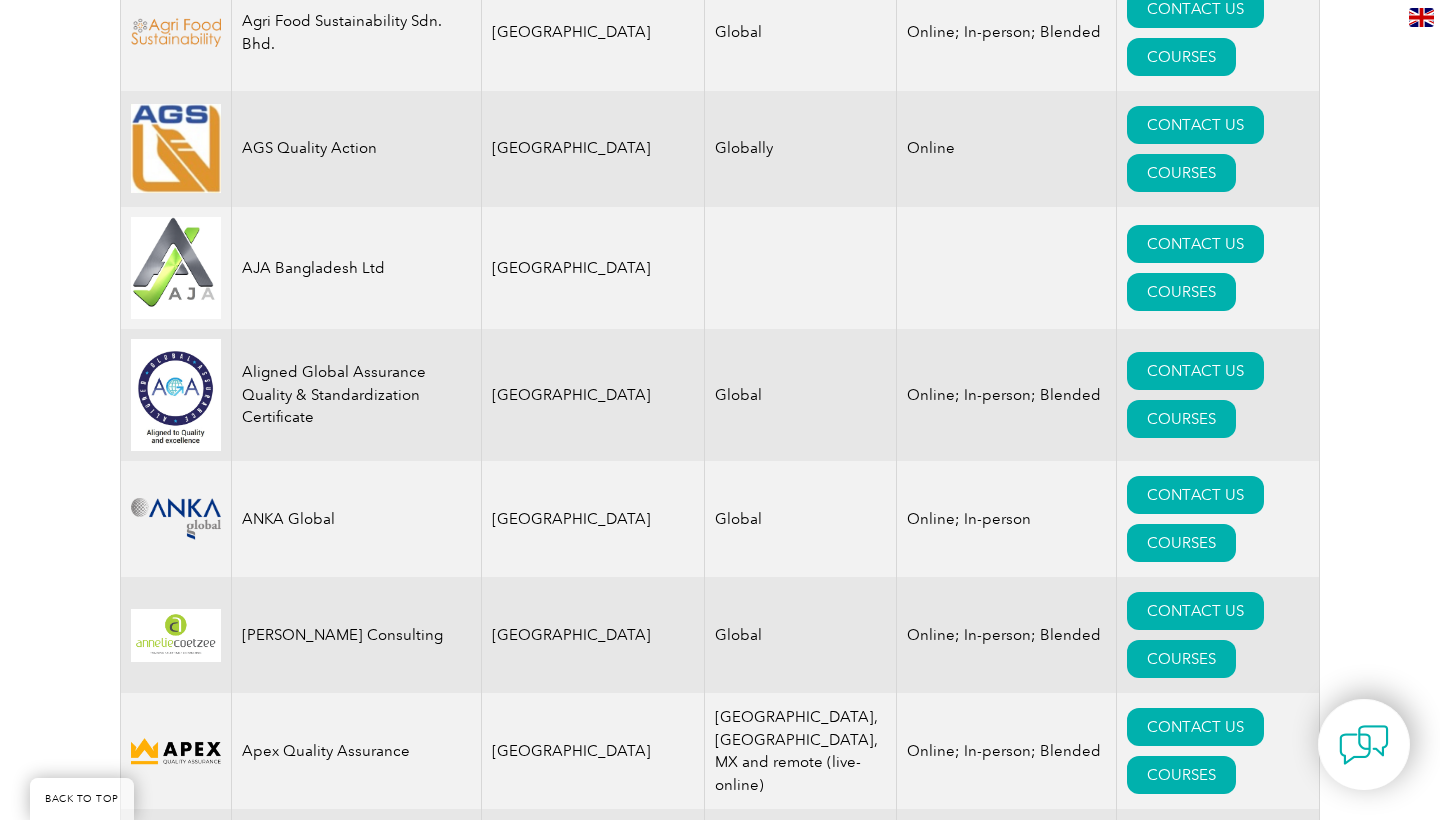 scroll, scrollTop: 2115, scrollLeft: 0, axis: vertical 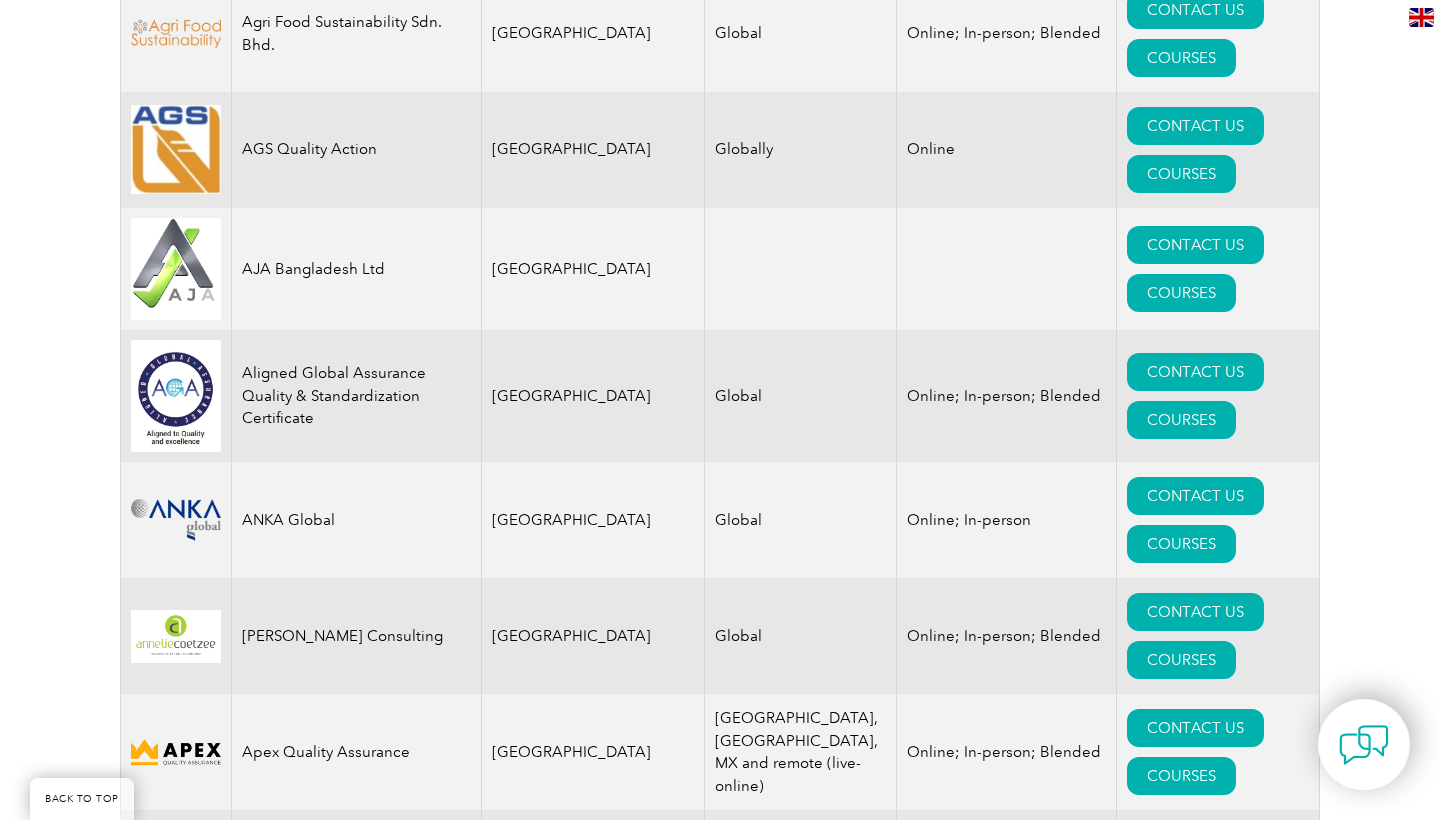 click on "Auditor Training Online" at bounding box center [357, 1216] 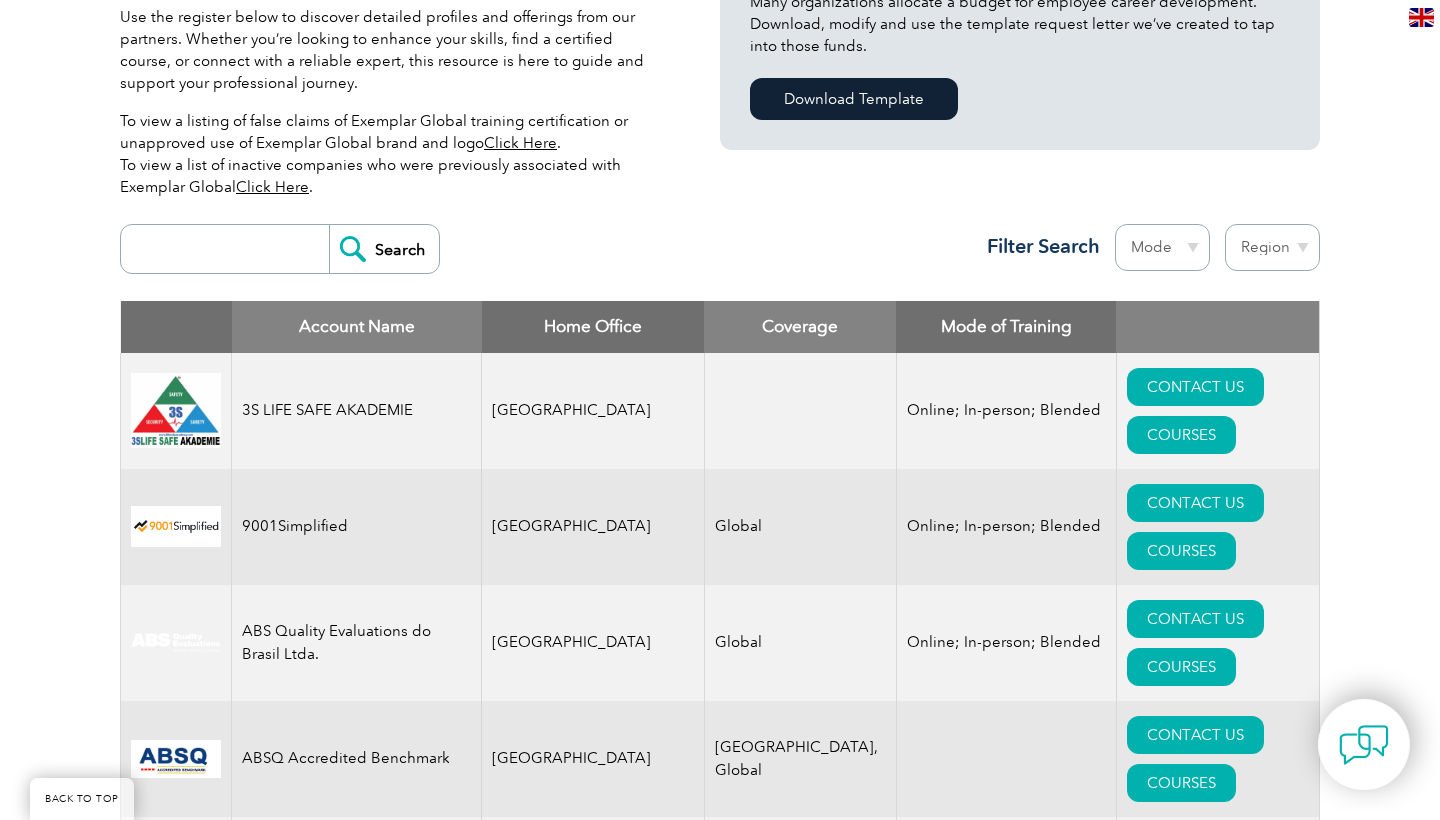 scroll, scrollTop: 583, scrollLeft: 0, axis: vertical 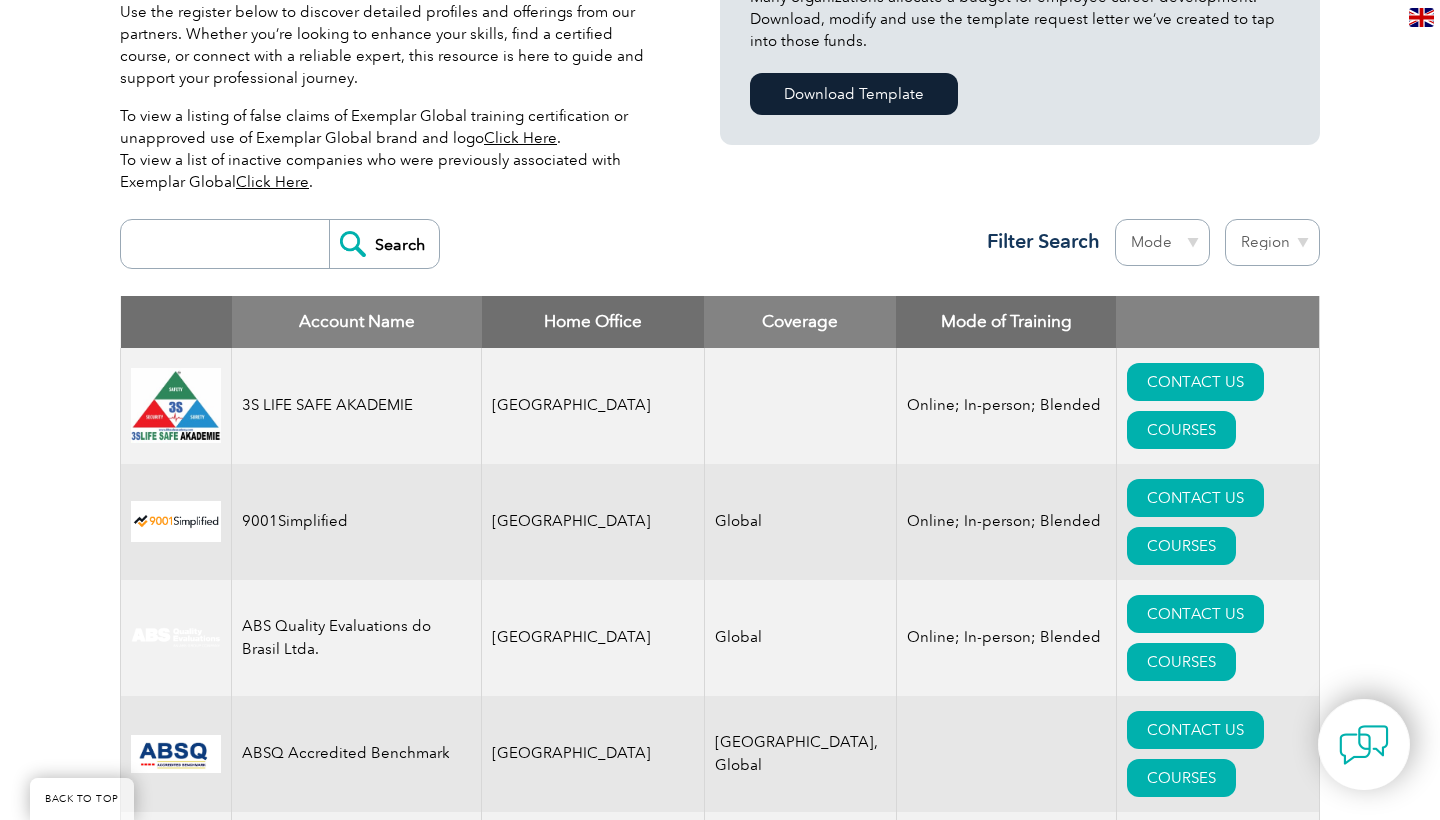 select on "[GEOGRAPHIC_DATA]" 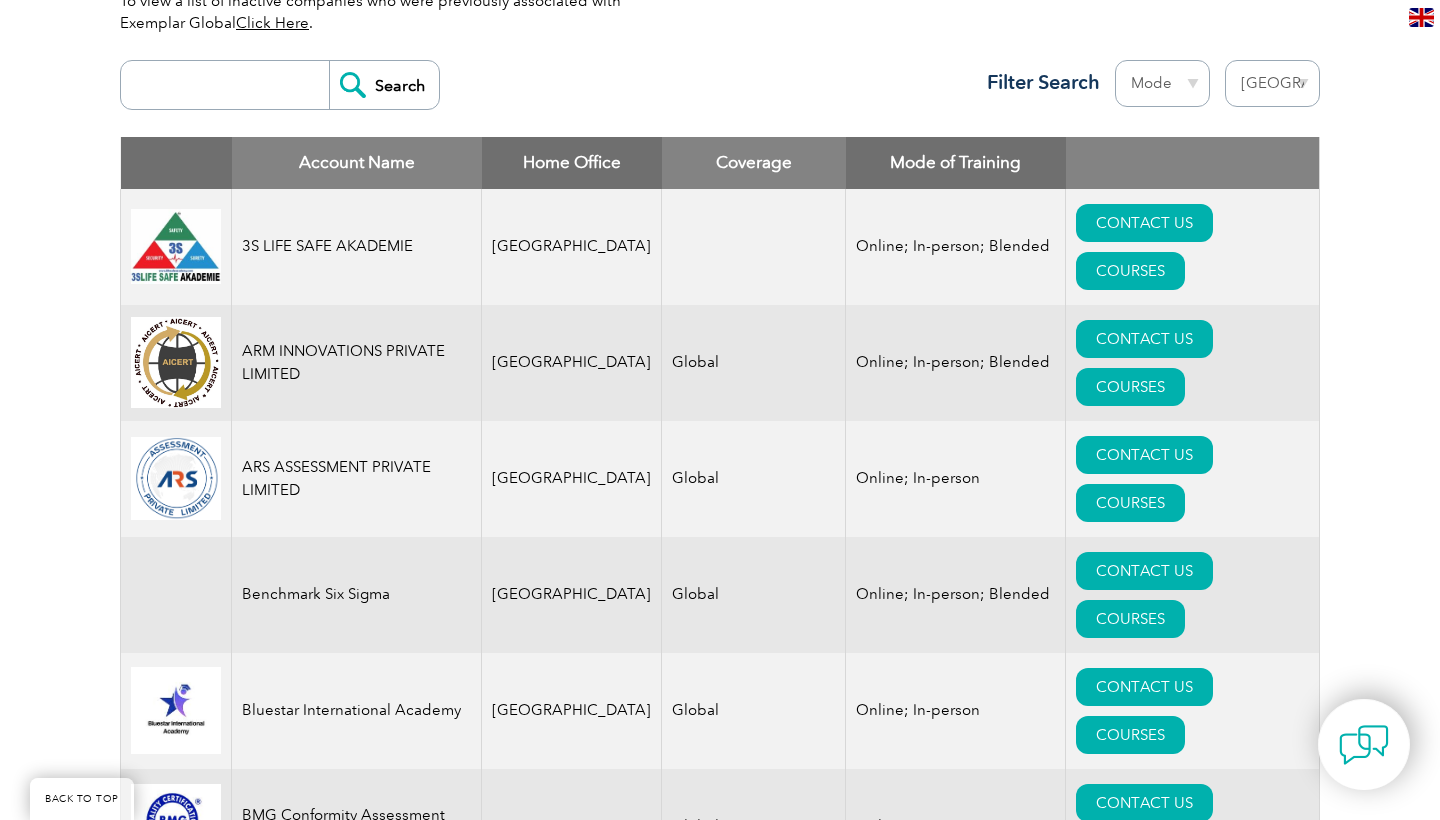 scroll, scrollTop: 721, scrollLeft: 0, axis: vertical 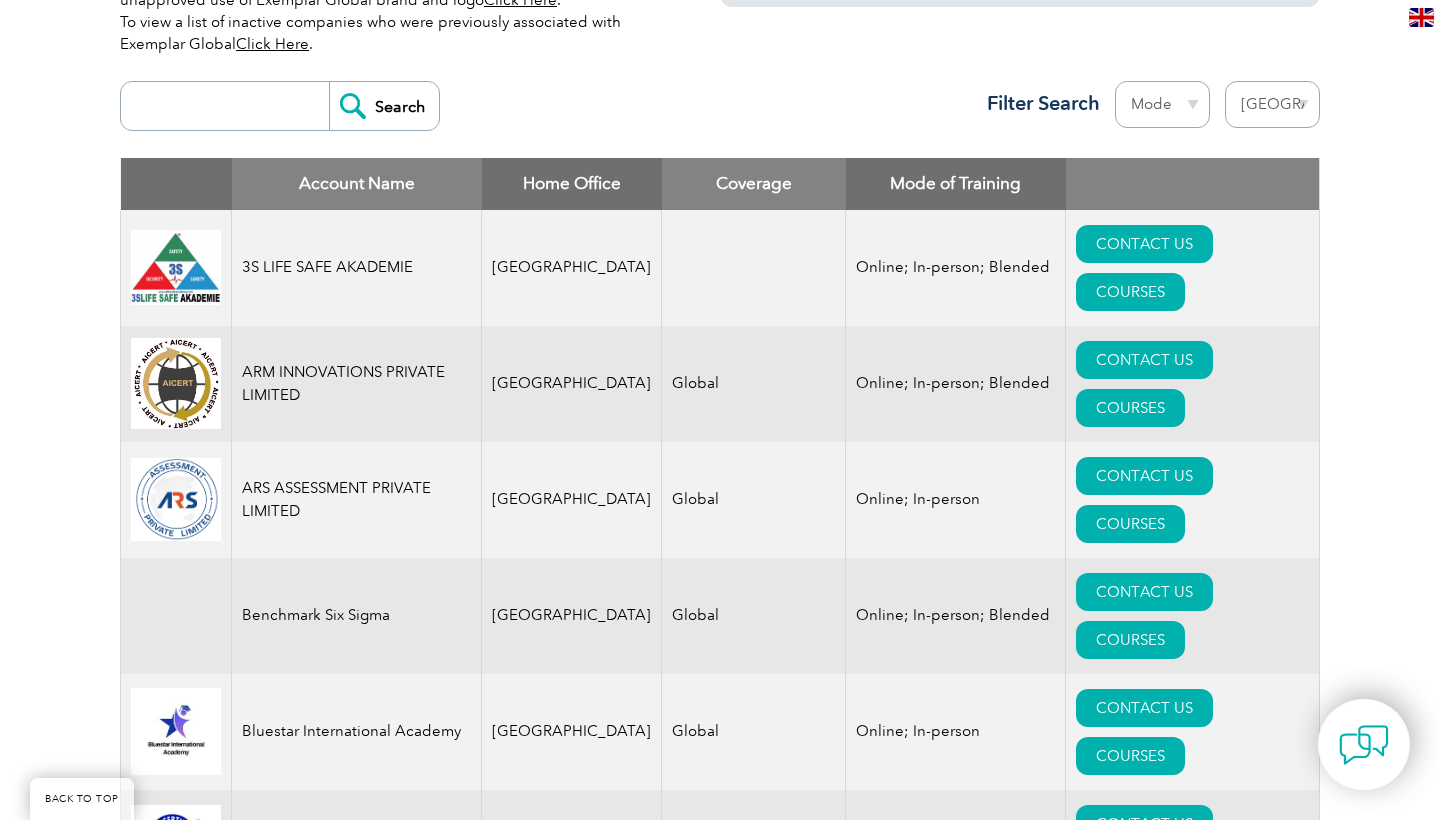 select on "[GEOGRAPHIC_DATA]" 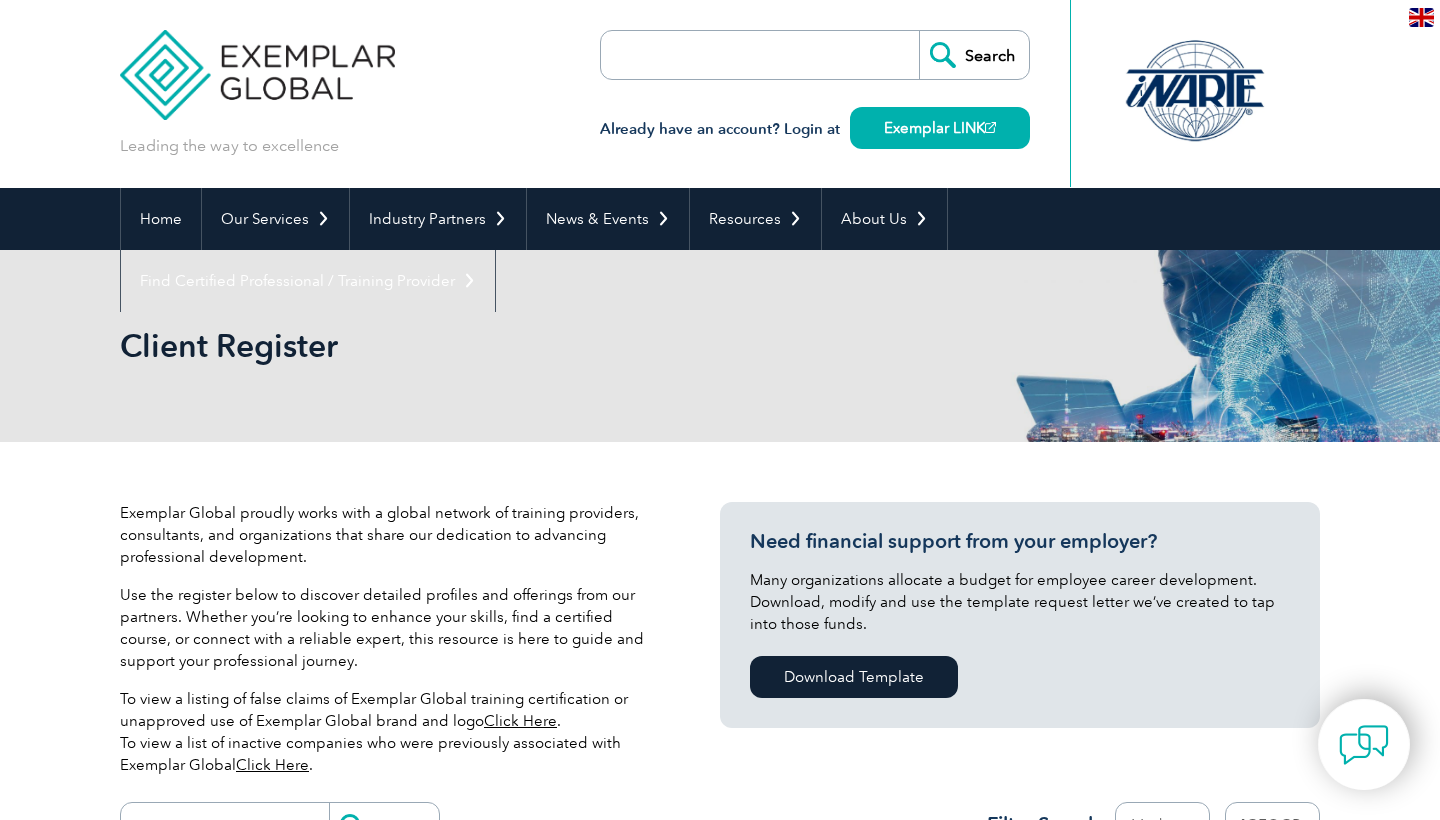select on "[GEOGRAPHIC_DATA]" 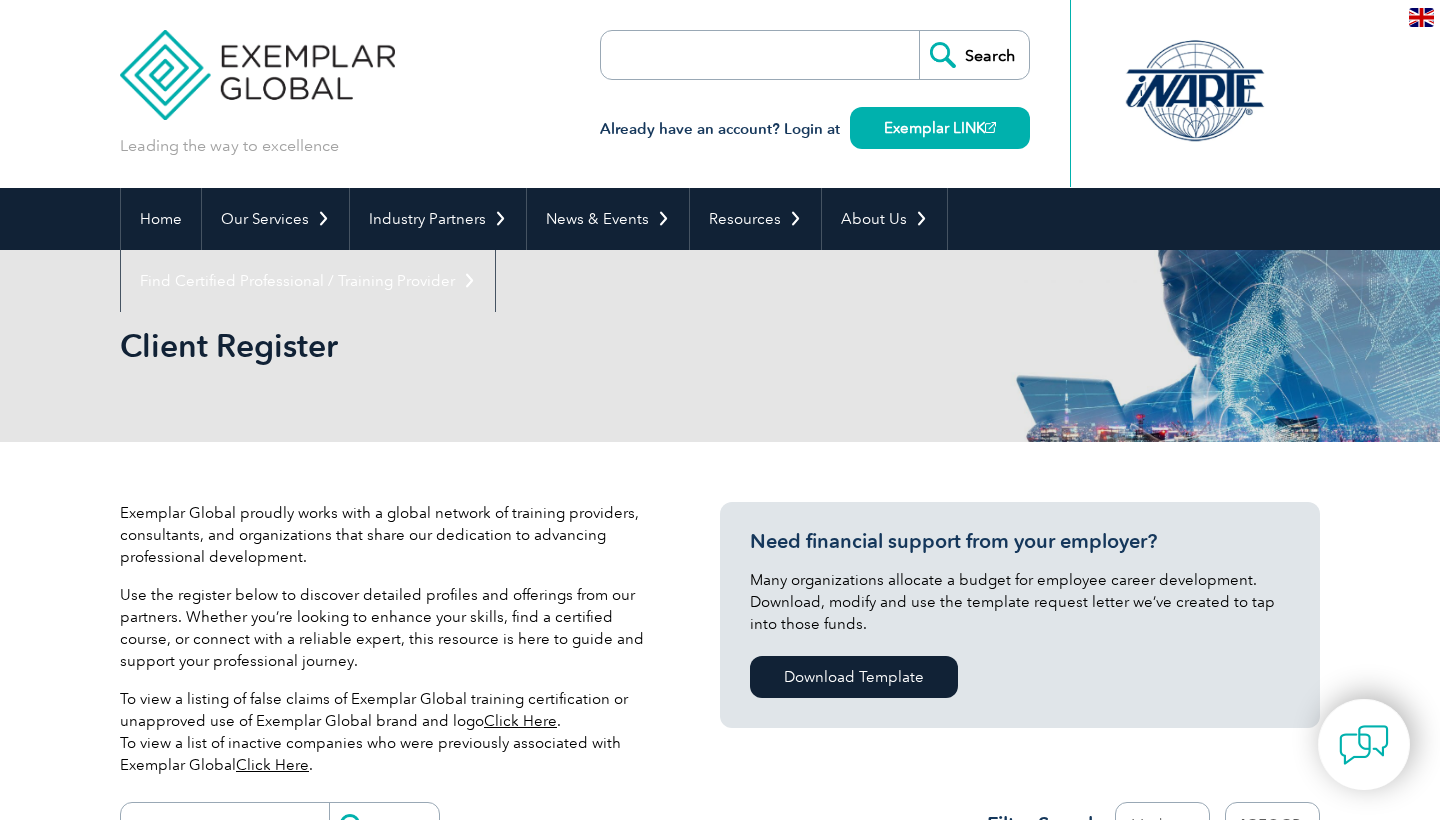 scroll, scrollTop: 0, scrollLeft: 0, axis: both 